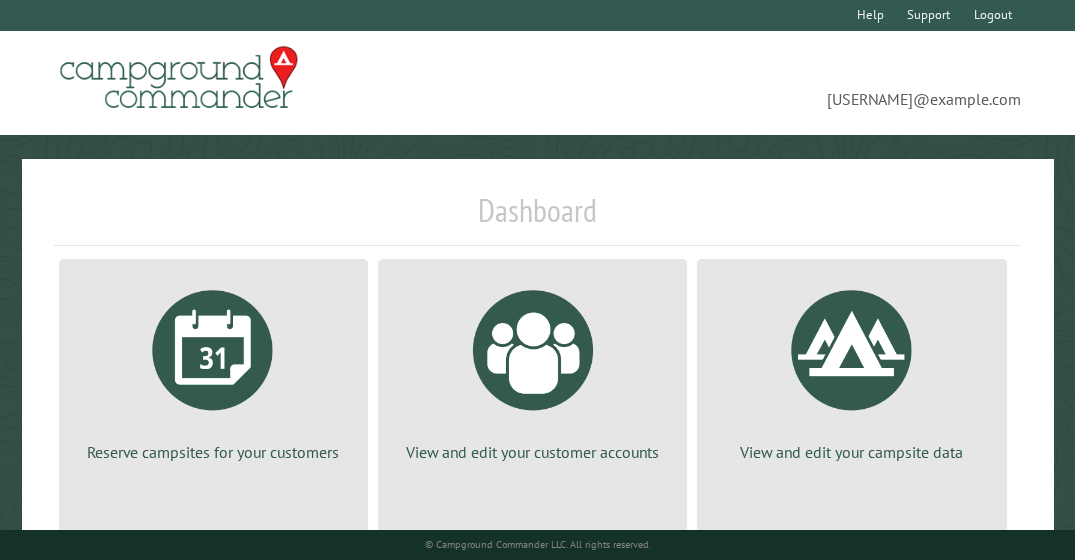 scroll, scrollTop: 0, scrollLeft: 0, axis: both 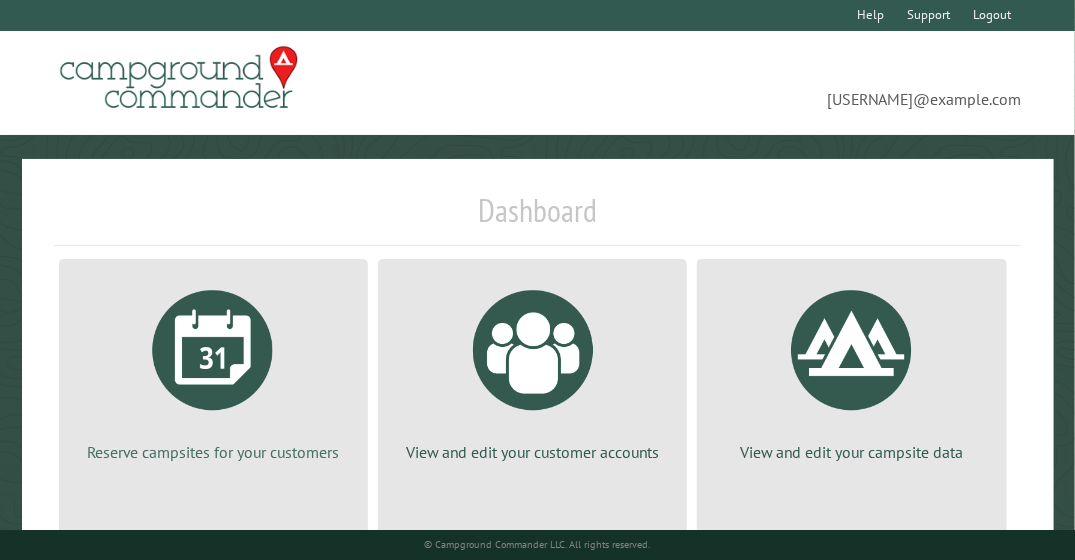 click at bounding box center [213, 350] 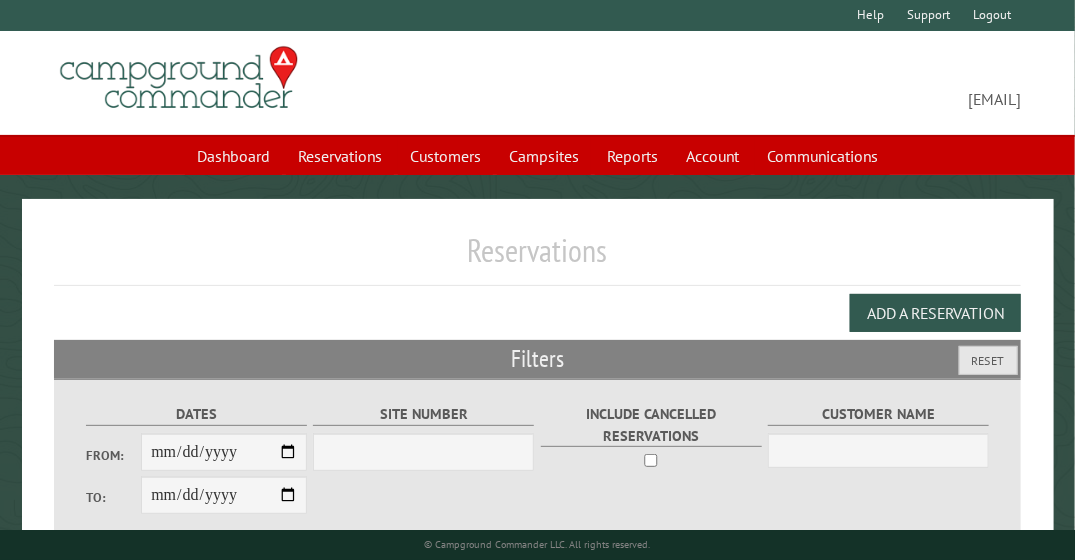 scroll, scrollTop: 157, scrollLeft: 0, axis: vertical 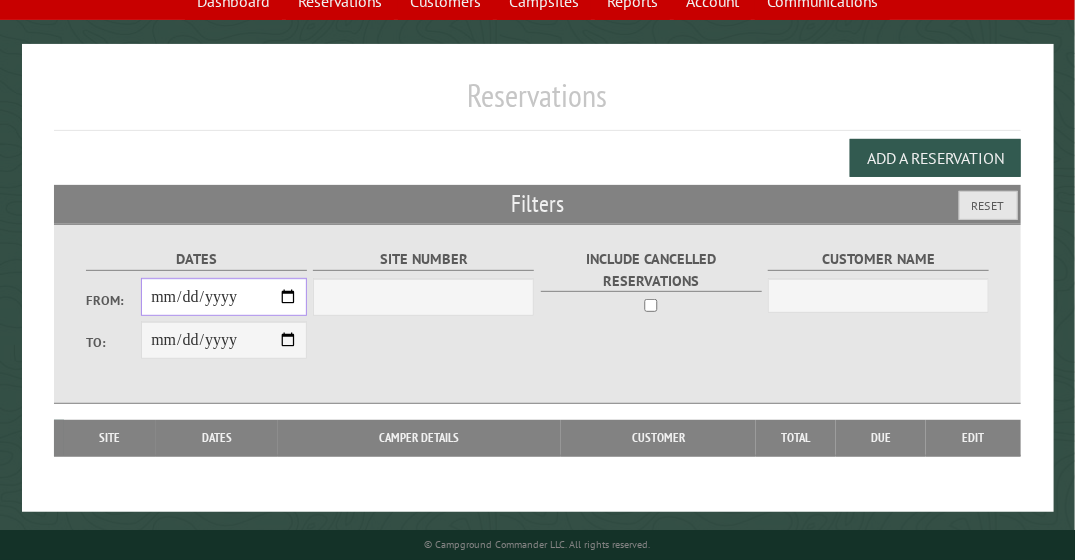 click on "From:" at bounding box center [224, 297] 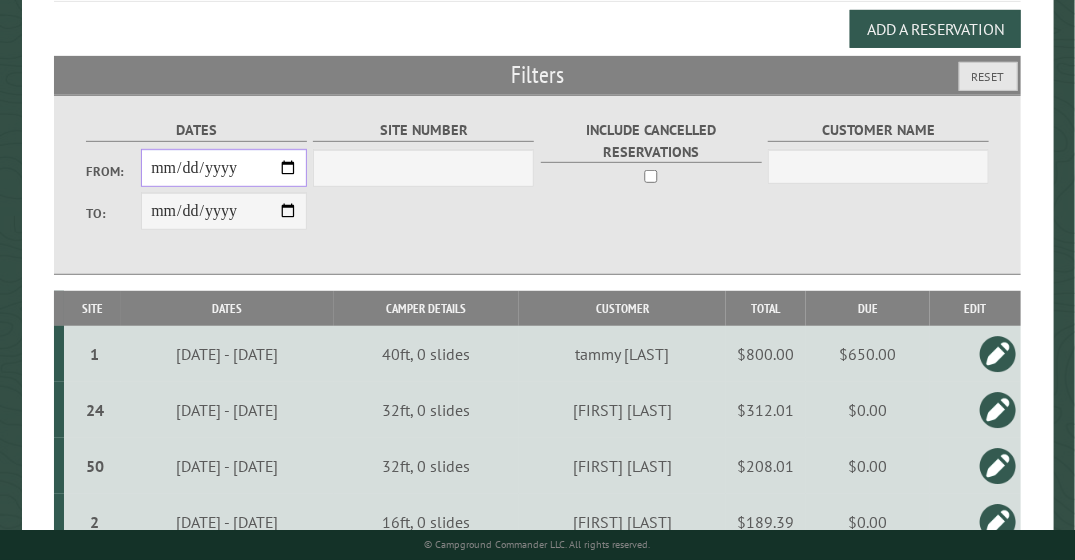 scroll, scrollTop: 285, scrollLeft: 0, axis: vertical 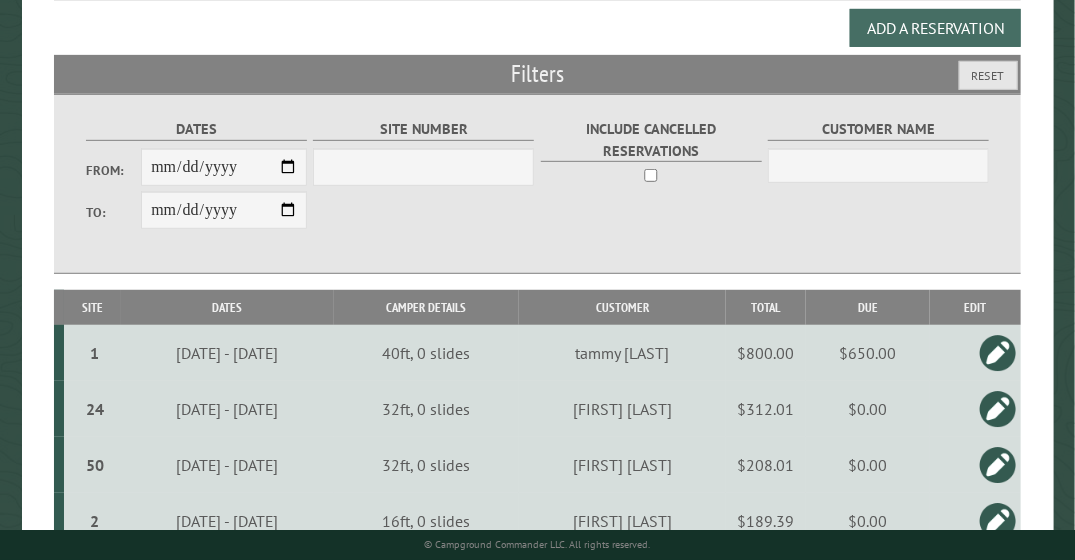 drag, startPoint x: 651, startPoint y: 67, endPoint x: 940, endPoint y: 31, distance: 291.23358 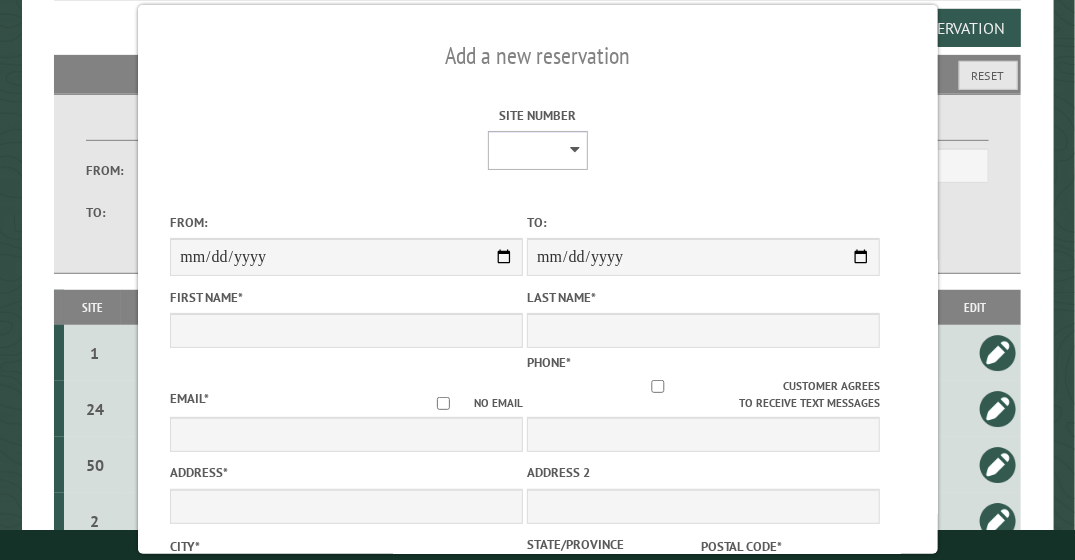 click on "Site Number" at bounding box center [538, 150] 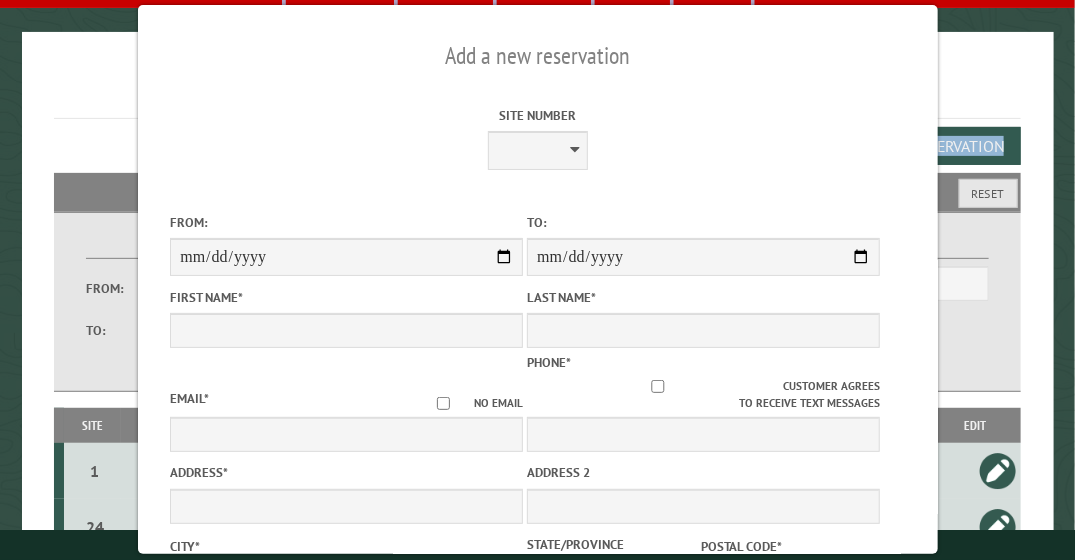 scroll, scrollTop: 22, scrollLeft: 0, axis: vertical 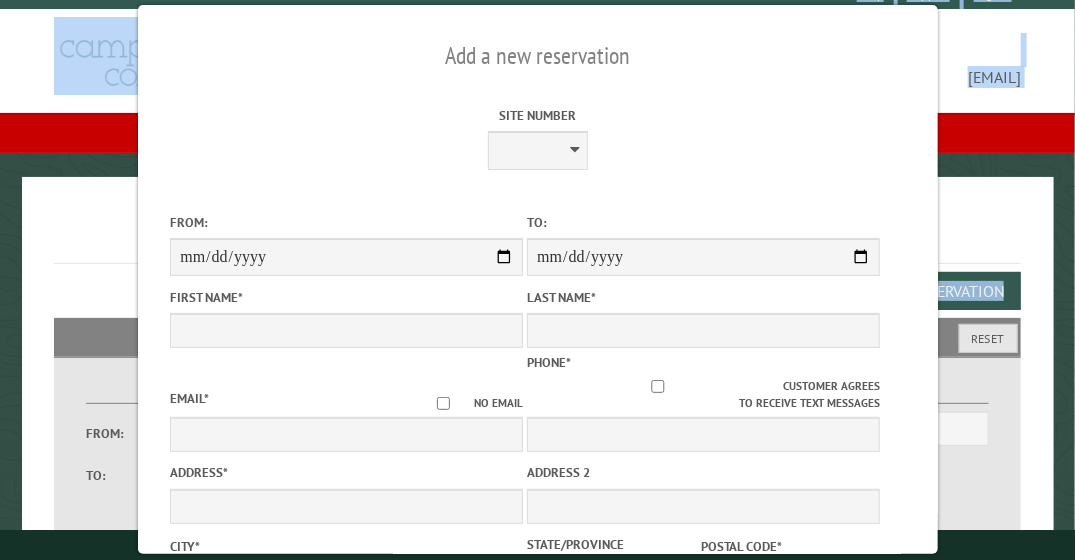 drag, startPoint x: 113, startPoint y: 63, endPoint x: 60, endPoint y: -16, distance: 95.131485 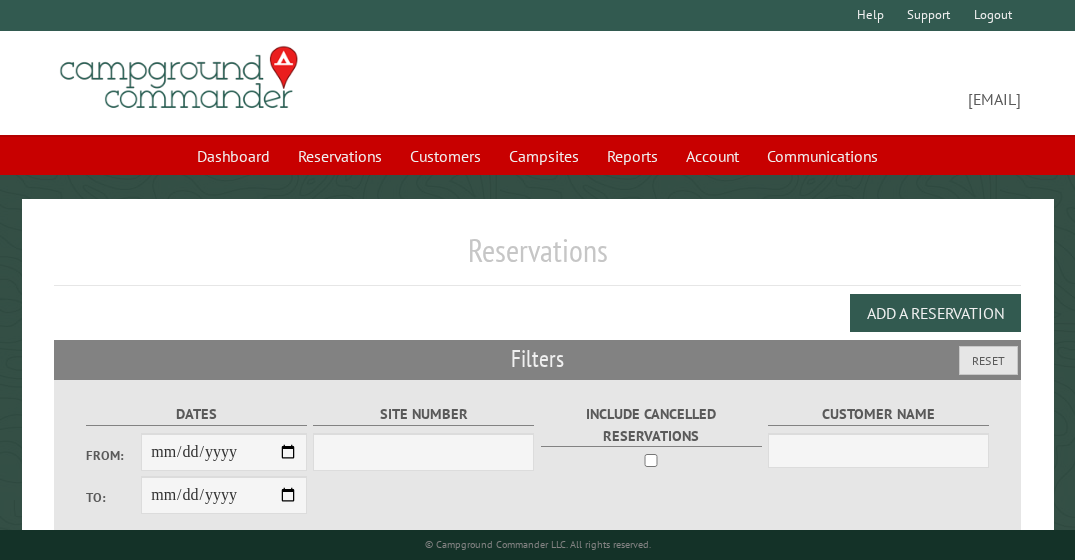 scroll, scrollTop: 0, scrollLeft: 0, axis: both 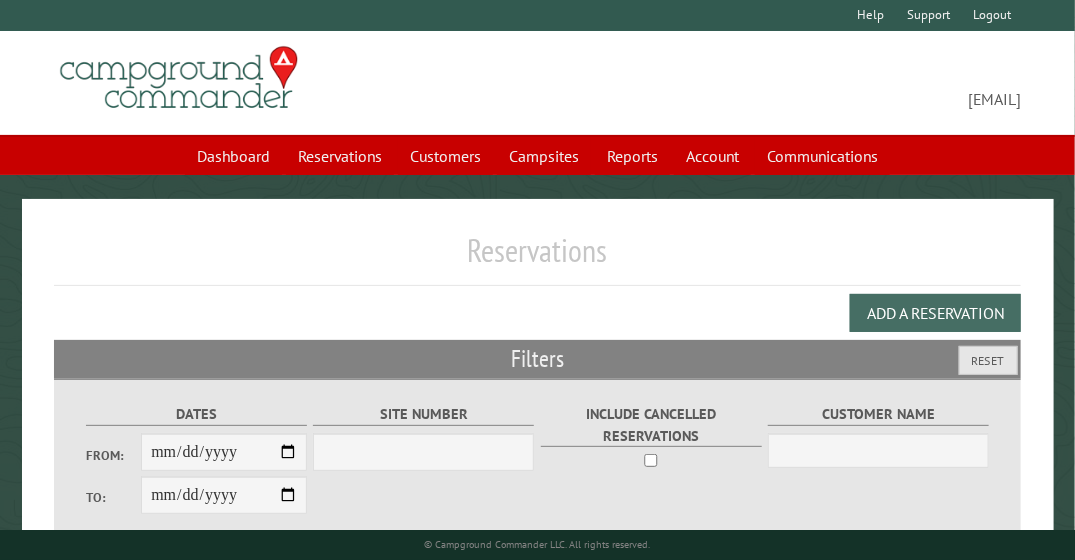 click on "Add a Reservation" at bounding box center [935, 313] 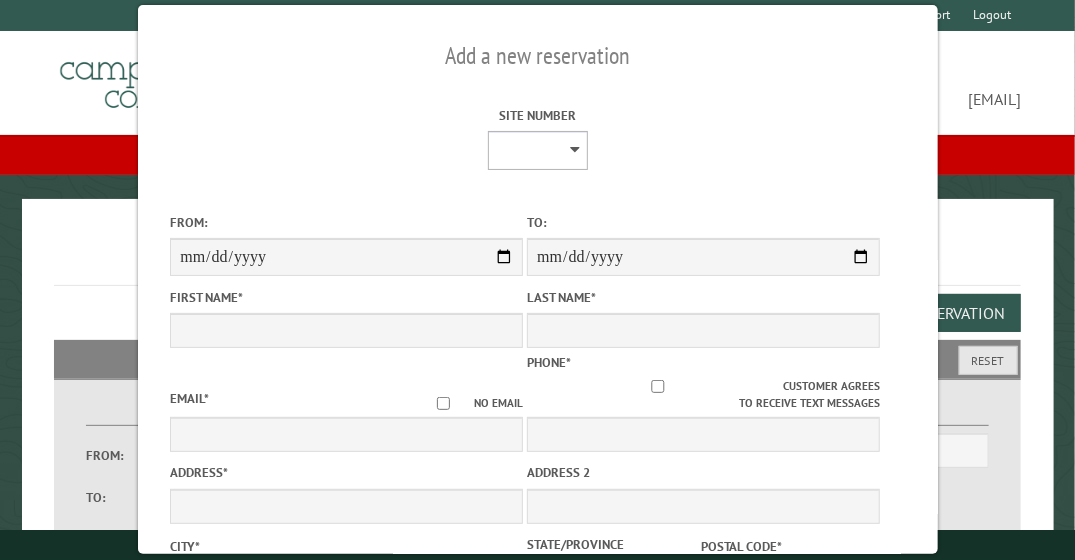 click on "Site Number" at bounding box center (538, 150) 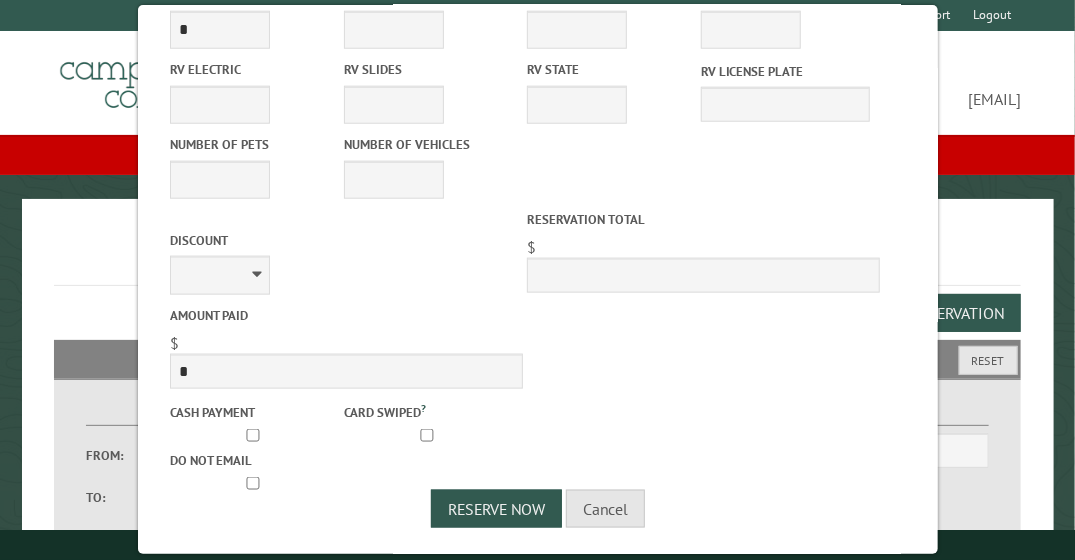scroll, scrollTop: 698, scrollLeft: 0, axis: vertical 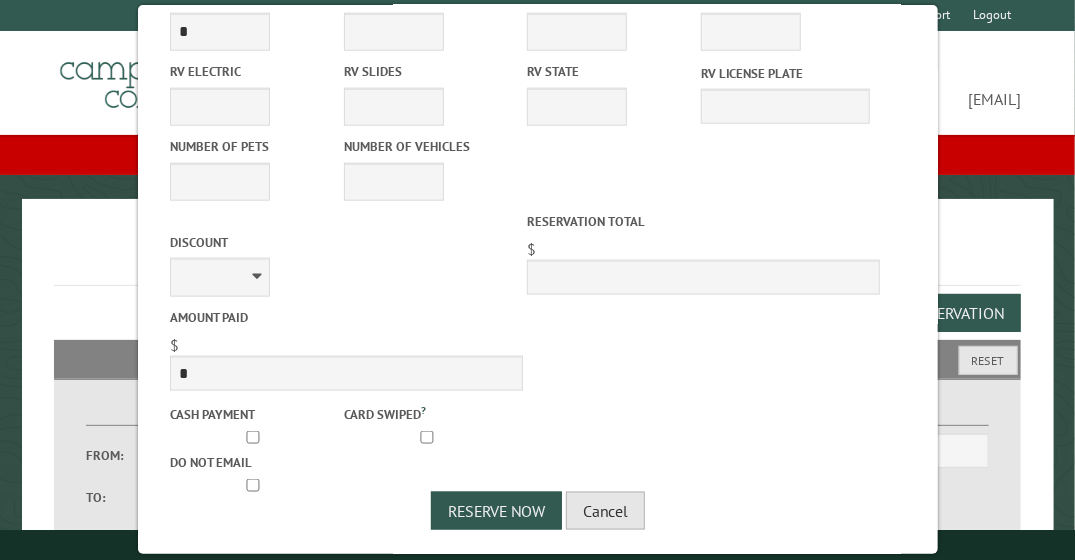 click on "Cancel" at bounding box center (605, 511) 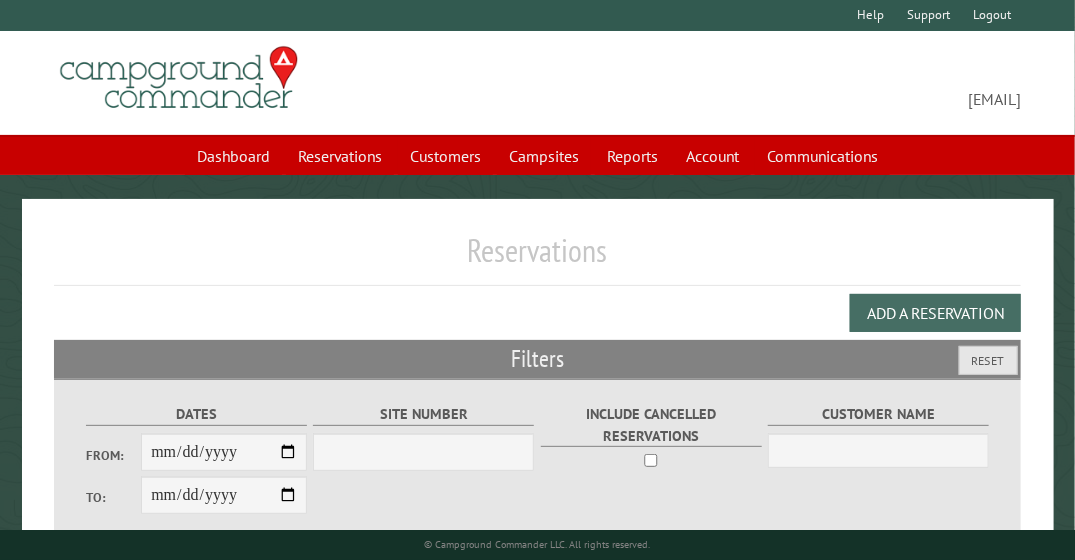 click on "Add a Reservation" at bounding box center (935, 313) 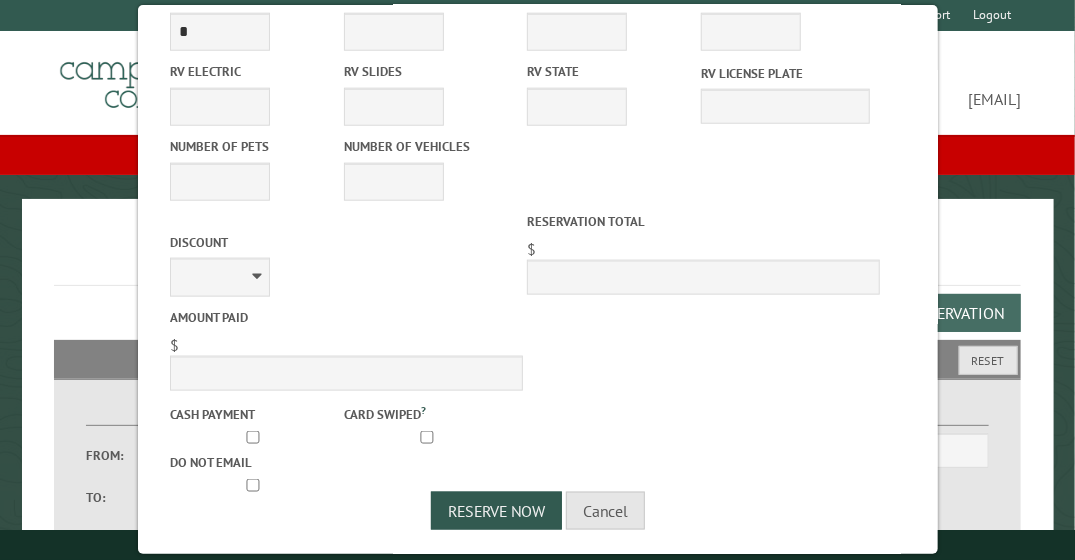 scroll, scrollTop: 0, scrollLeft: 0, axis: both 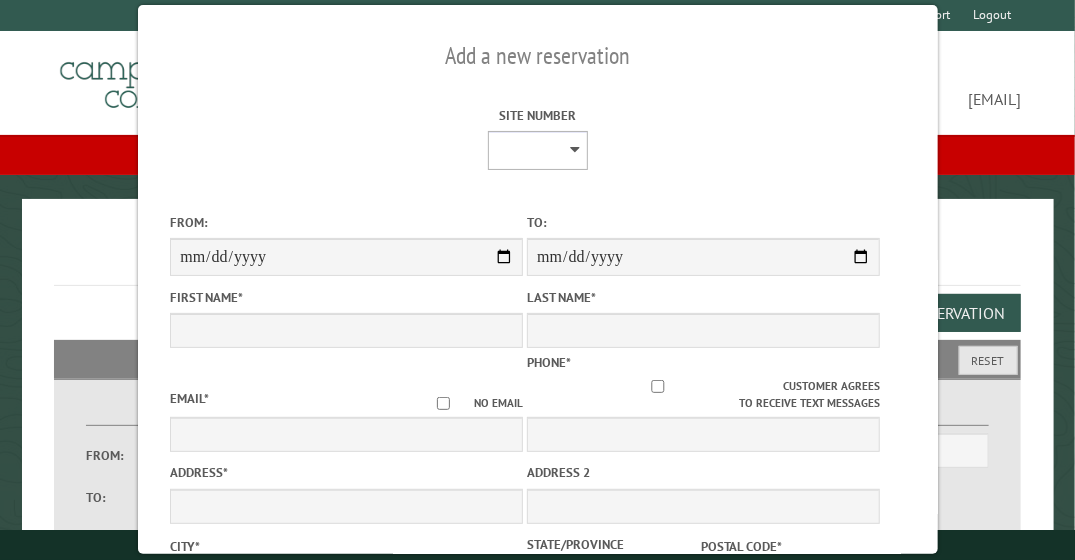 click on "Site Number" at bounding box center [538, 150] 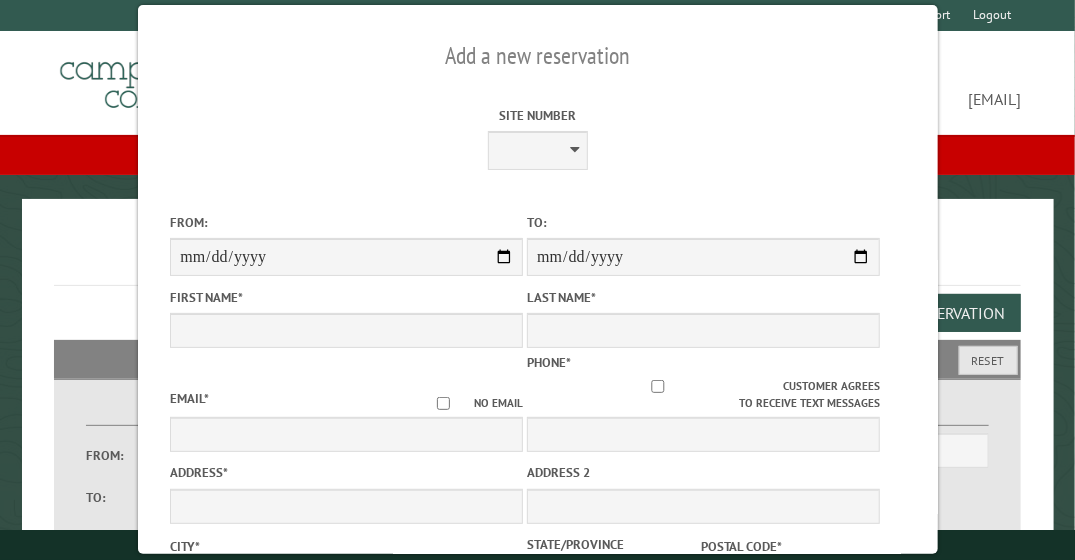 click on "[EMAIL]" at bounding box center [538, 83] 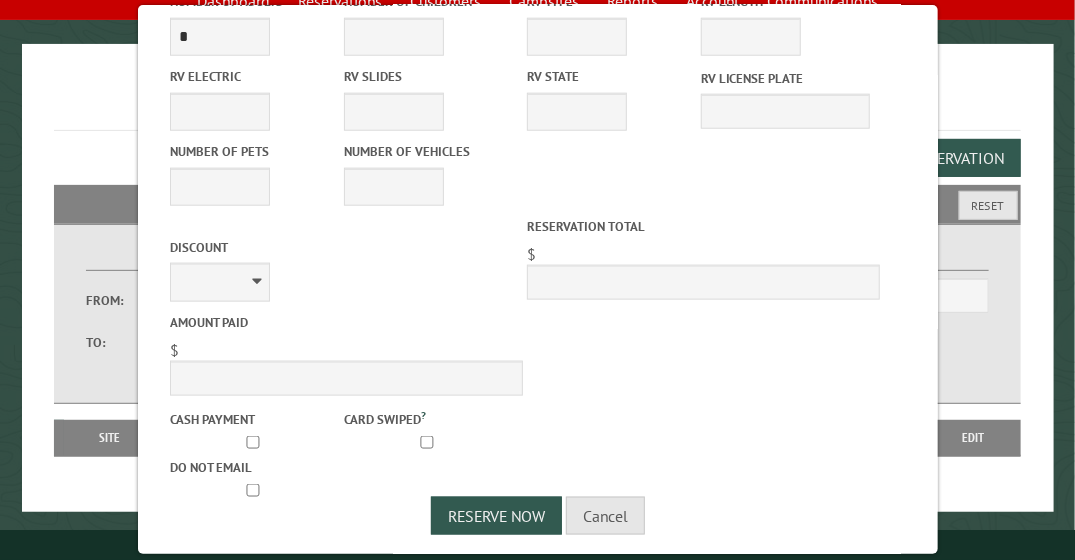 scroll, scrollTop: 700, scrollLeft: 0, axis: vertical 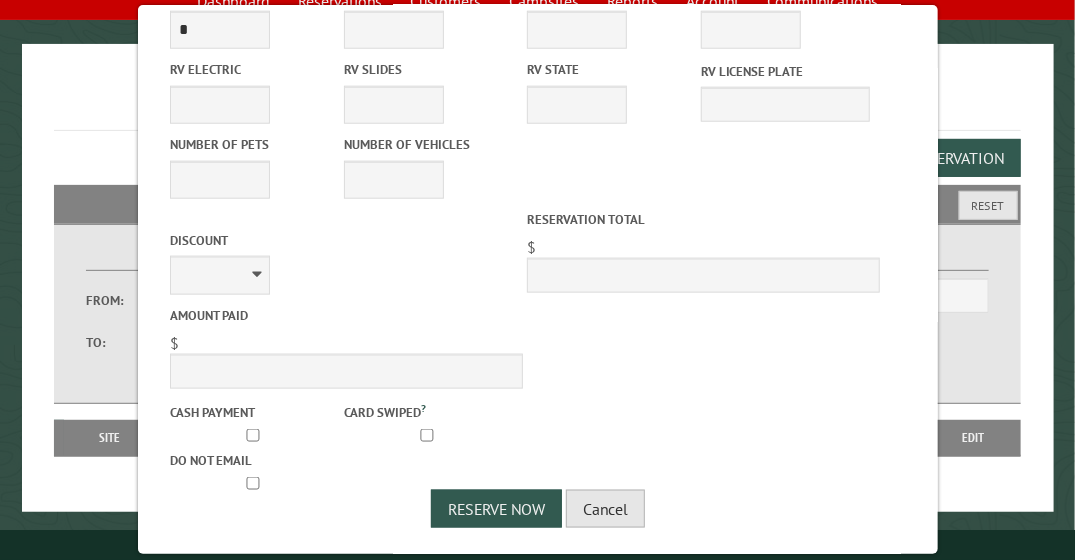 click on "Cancel" at bounding box center [605, 509] 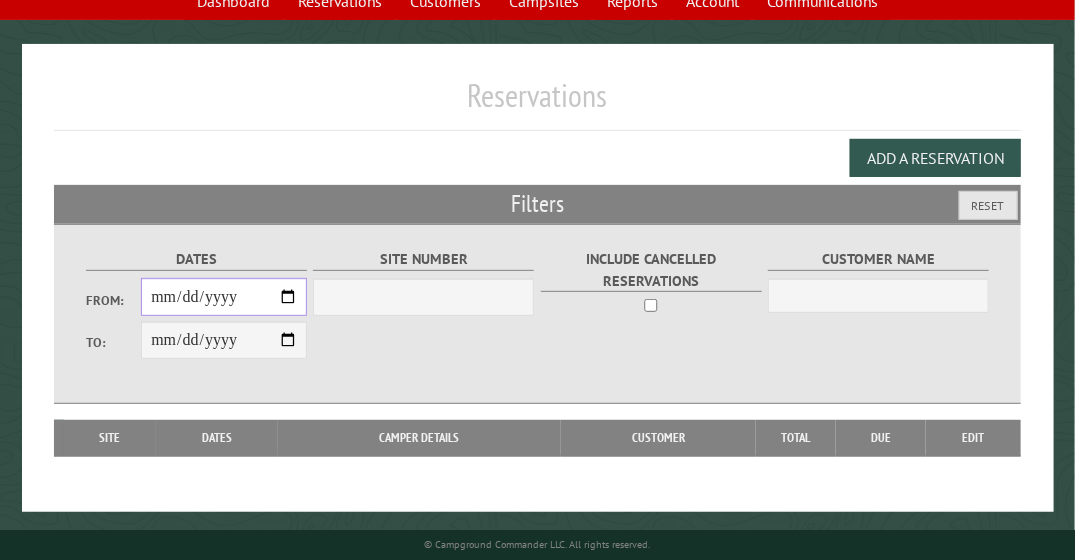 click on "From:" at bounding box center (224, 297) 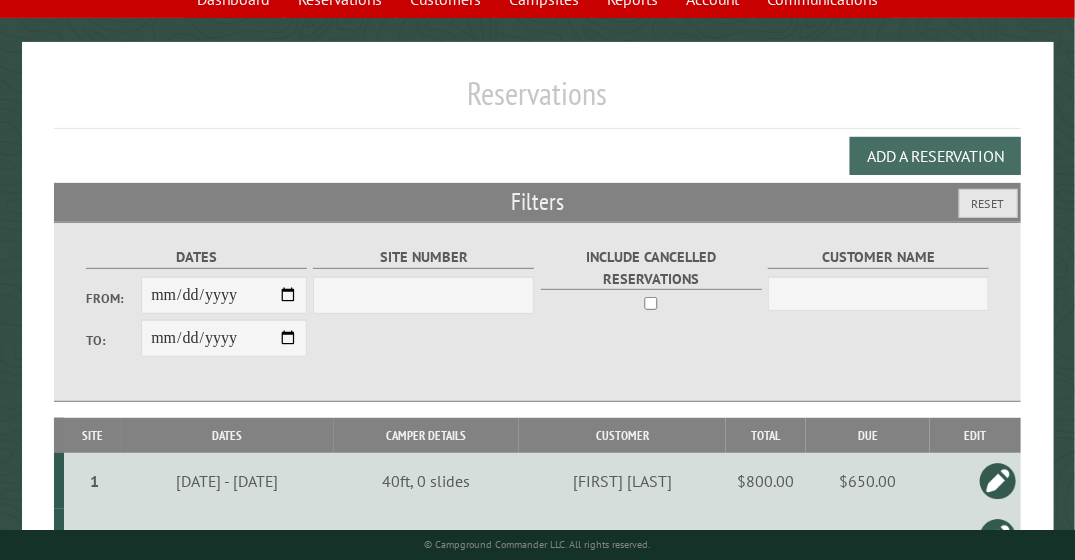 click on "Add a Reservation" at bounding box center [935, 156] 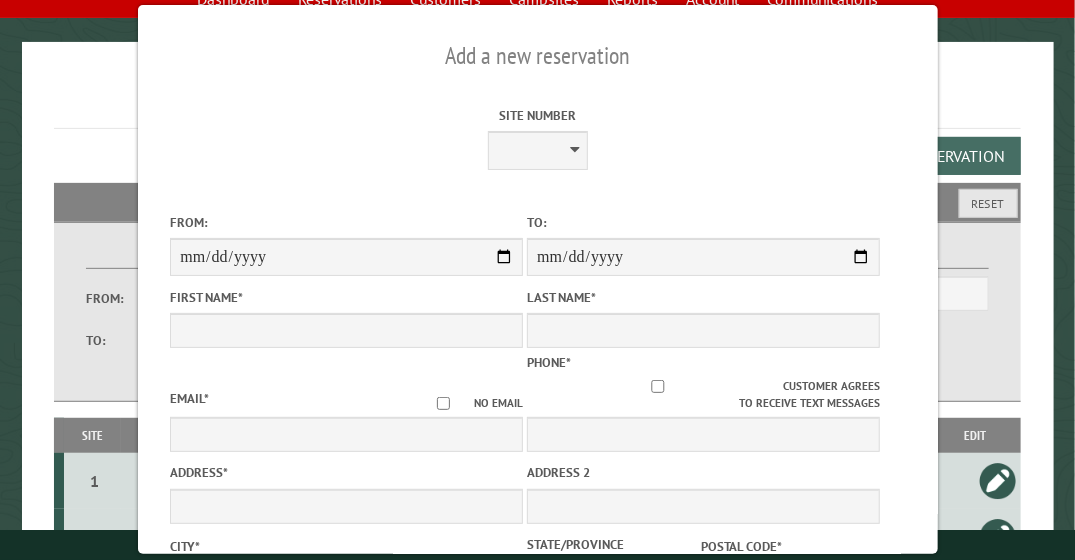 scroll, scrollTop: 1, scrollLeft: 0, axis: vertical 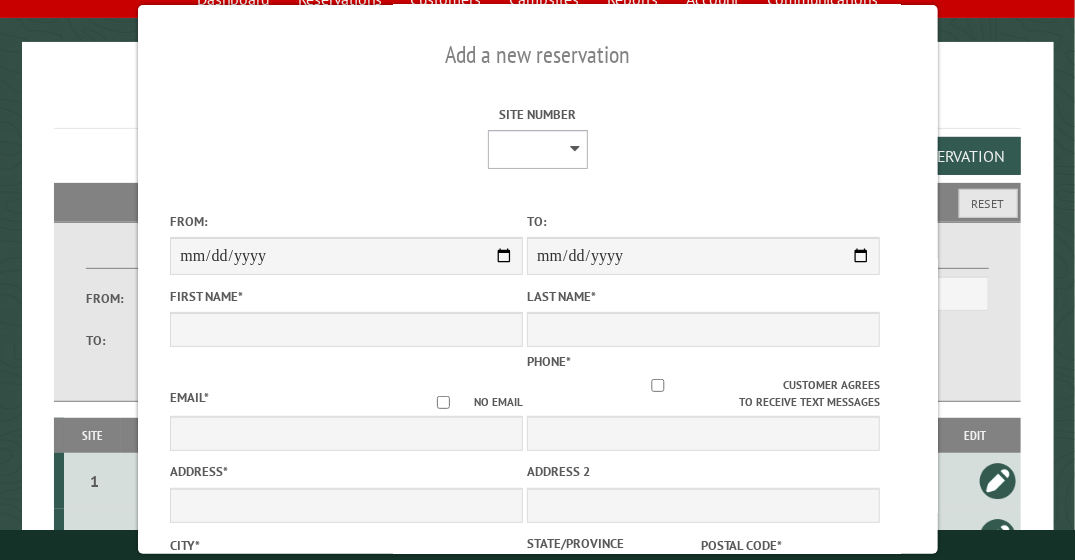 click on "Site Number" at bounding box center [538, 149] 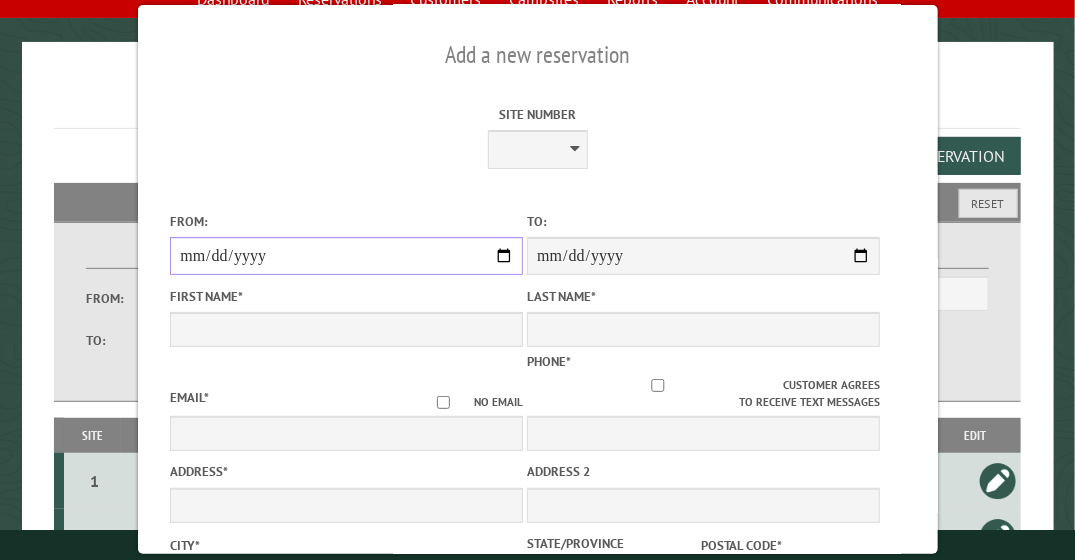 click on "From:" at bounding box center [346, 256] 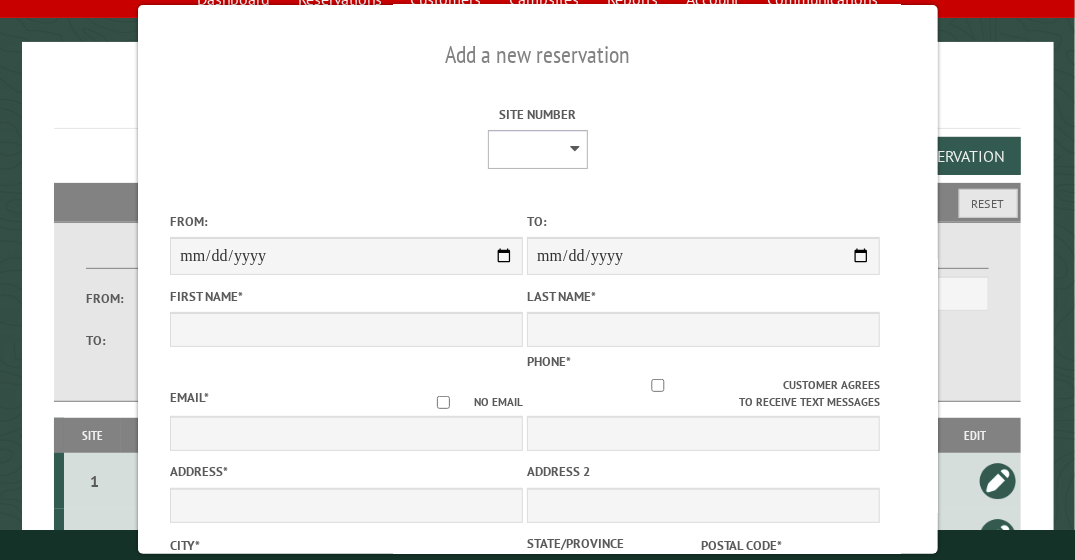 click on "Site Number" at bounding box center (538, 149) 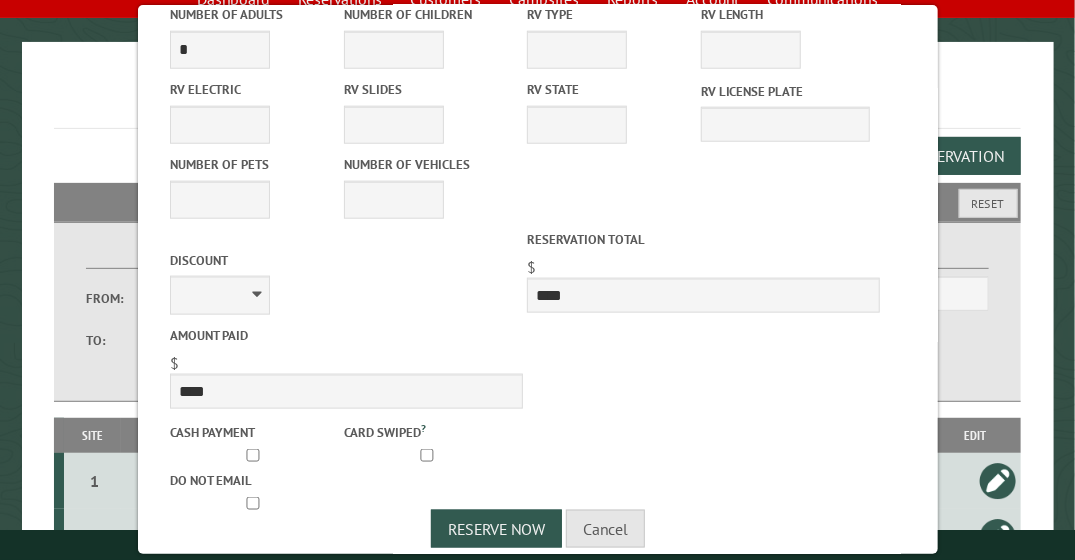 scroll, scrollTop: 700, scrollLeft: 0, axis: vertical 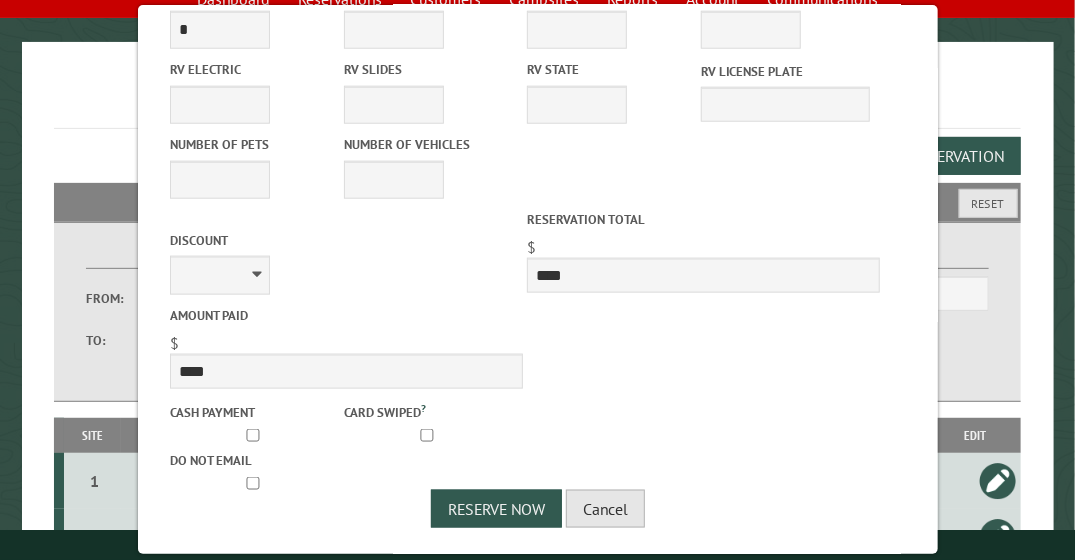 click on "**********" at bounding box center [538, 279] 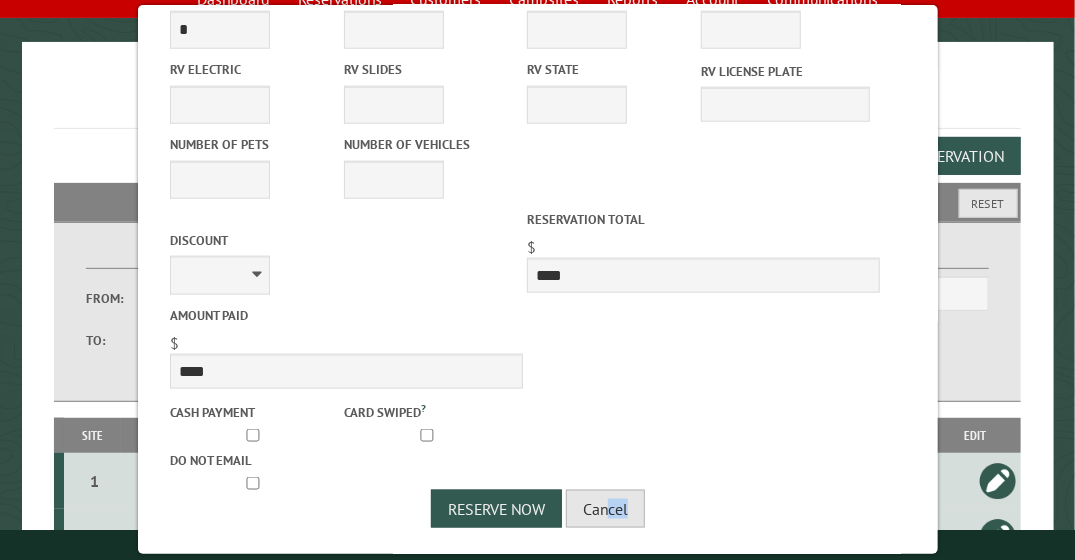 click on "Cancel" at bounding box center [605, 509] 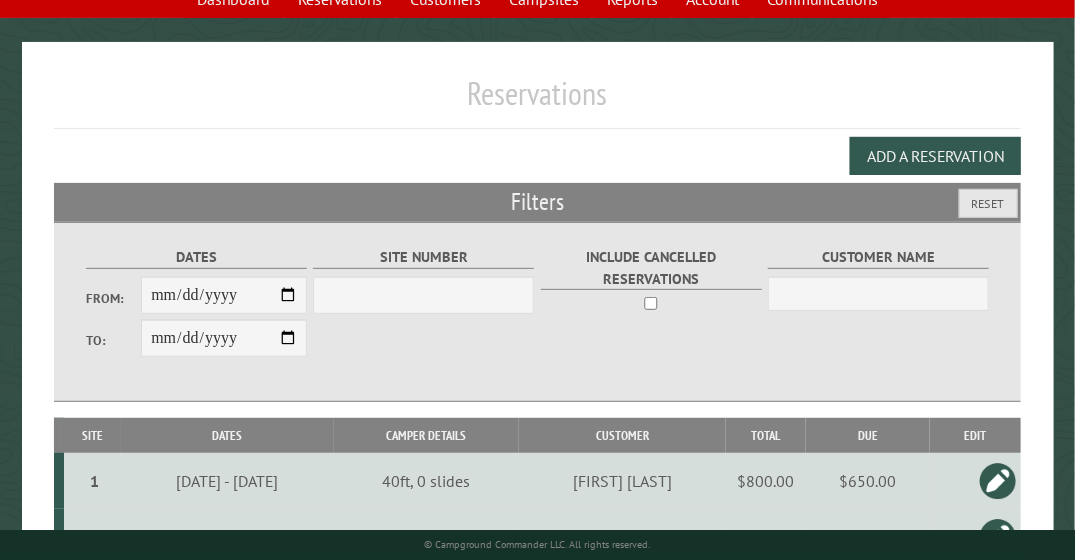 scroll, scrollTop: 0, scrollLeft: 0, axis: both 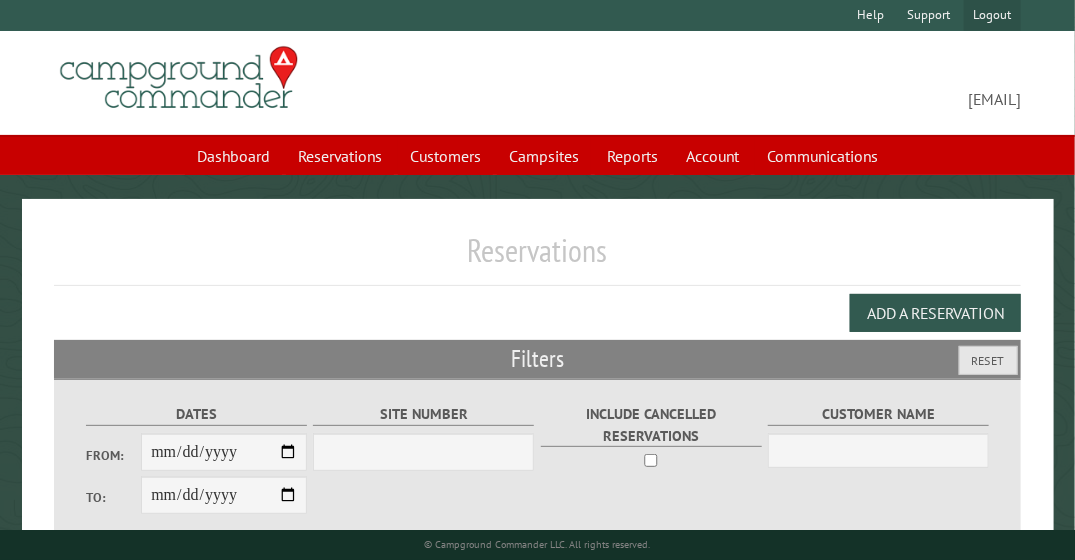 click on "Logout" at bounding box center (992, 15) 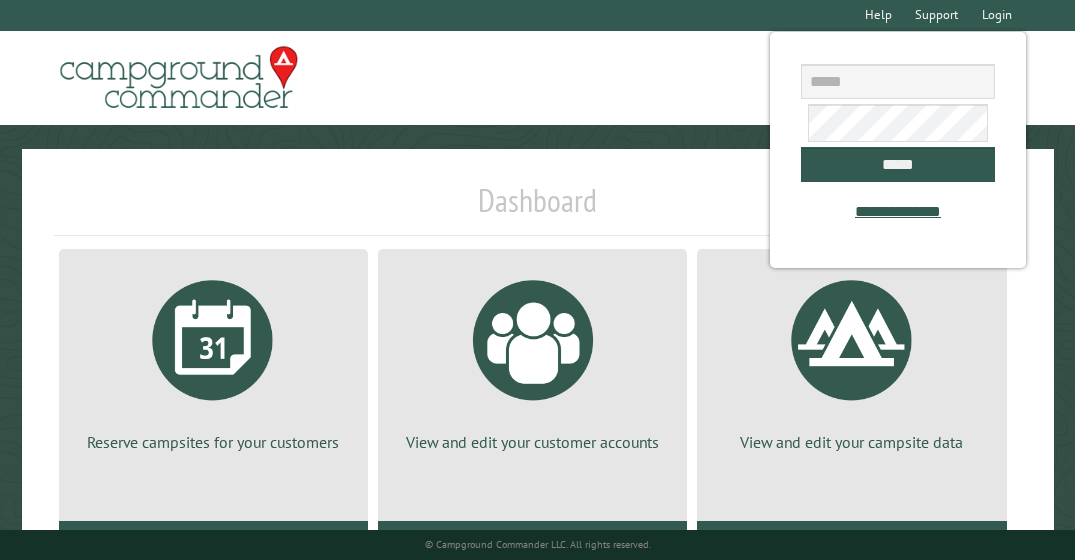 scroll, scrollTop: 0, scrollLeft: 0, axis: both 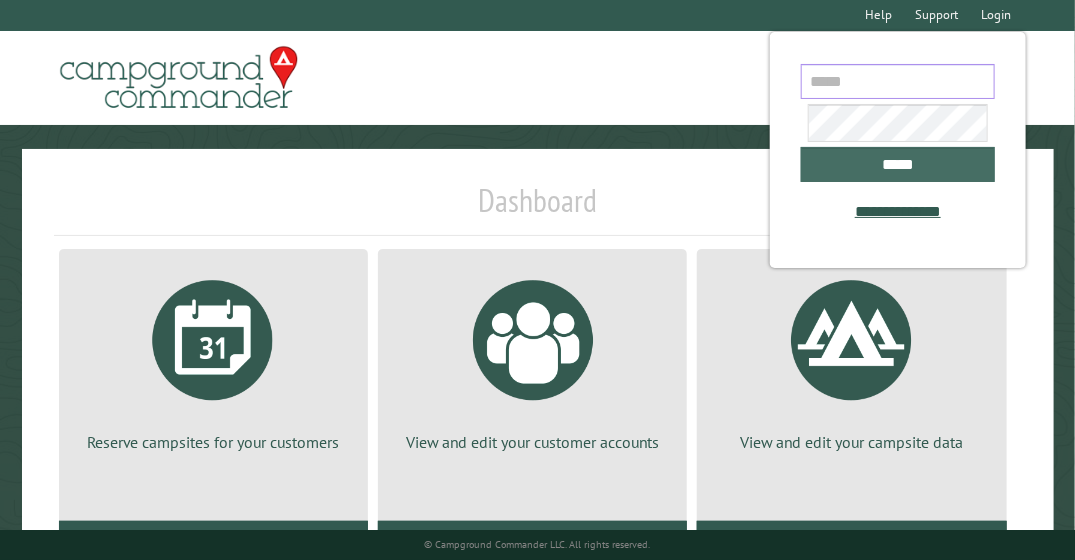 type on "**********" 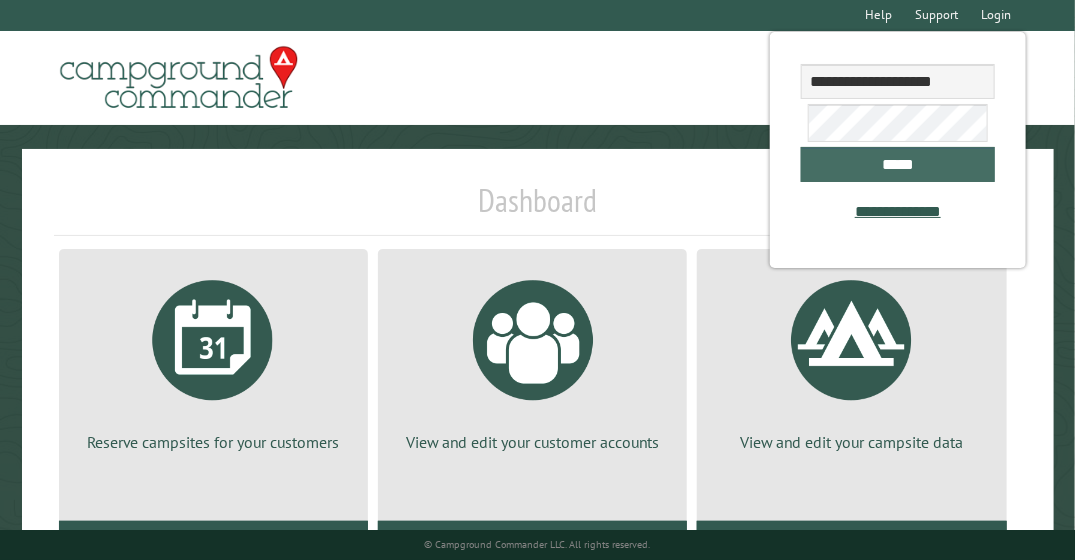 click on "*****" at bounding box center (897, 164) 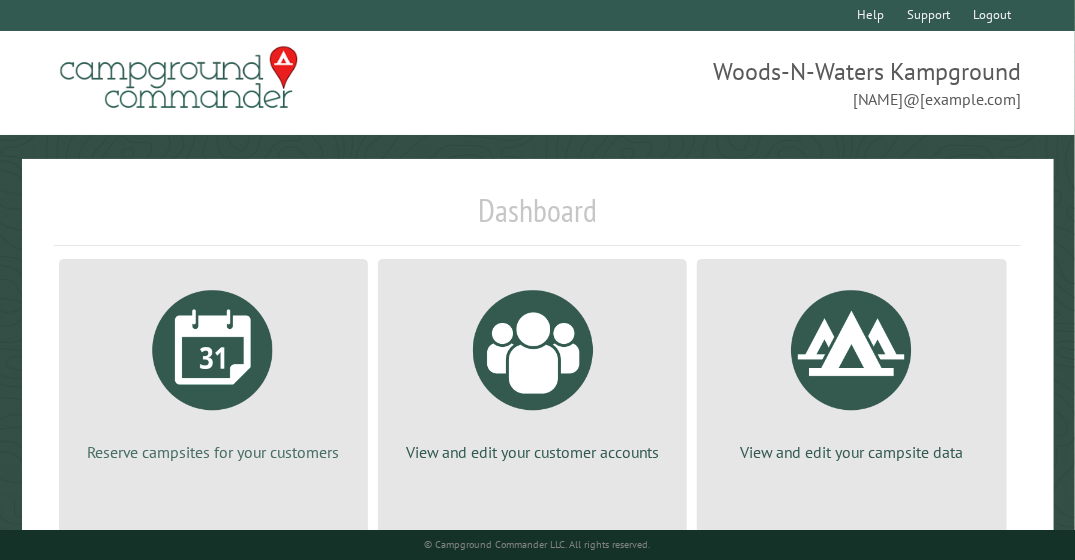 click at bounding box center (213, 350) 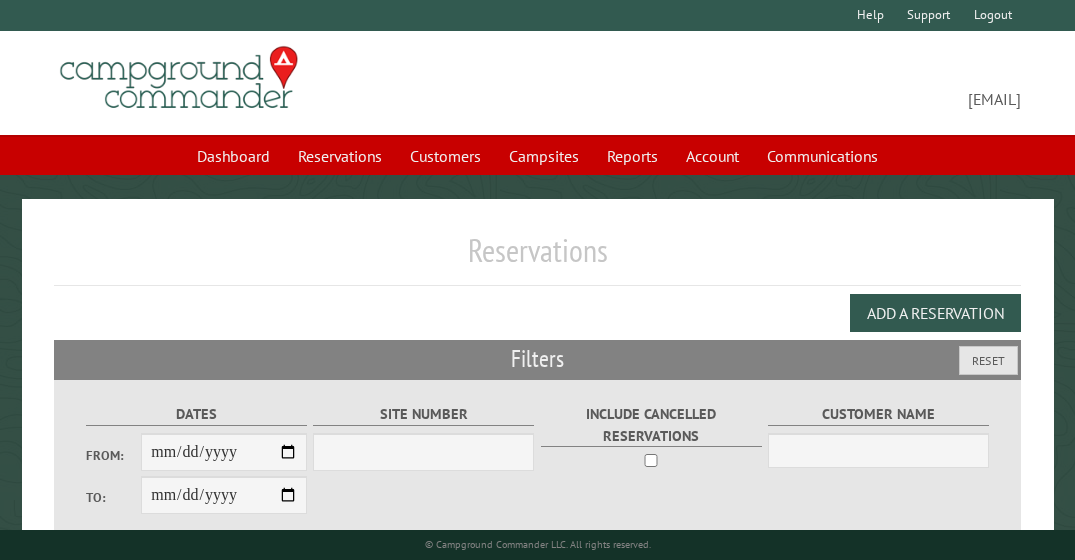 scroll, scrollTop: 0, scrollLeft: 0, axis: both 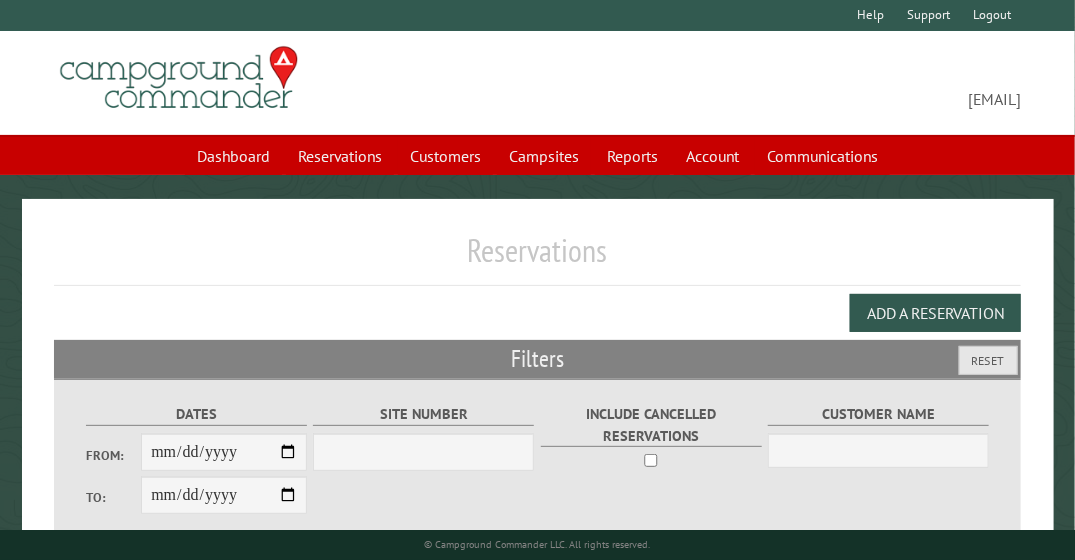 select on "***" 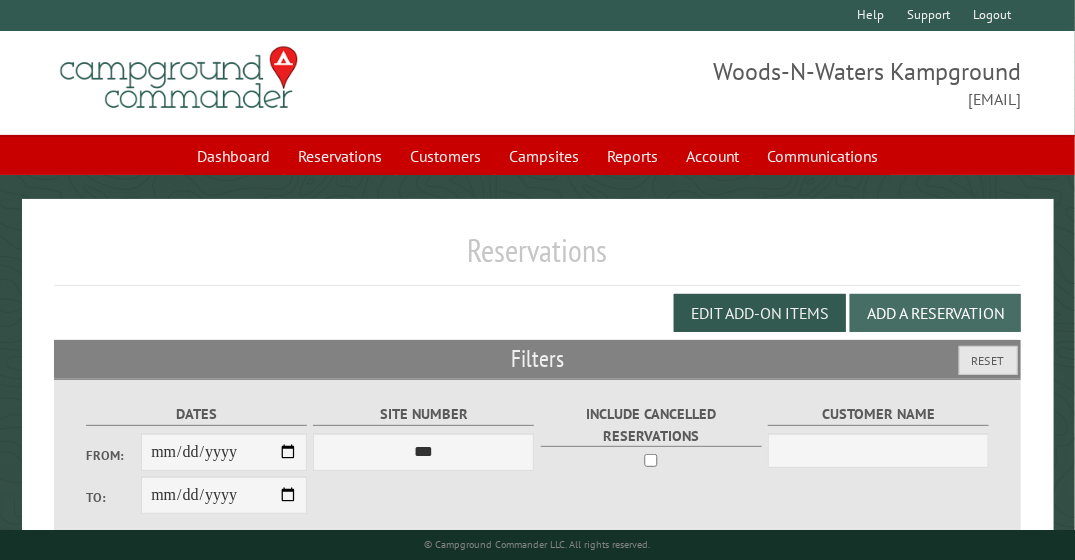 click on "Add a Reservation" at bounding box center (935, 313) 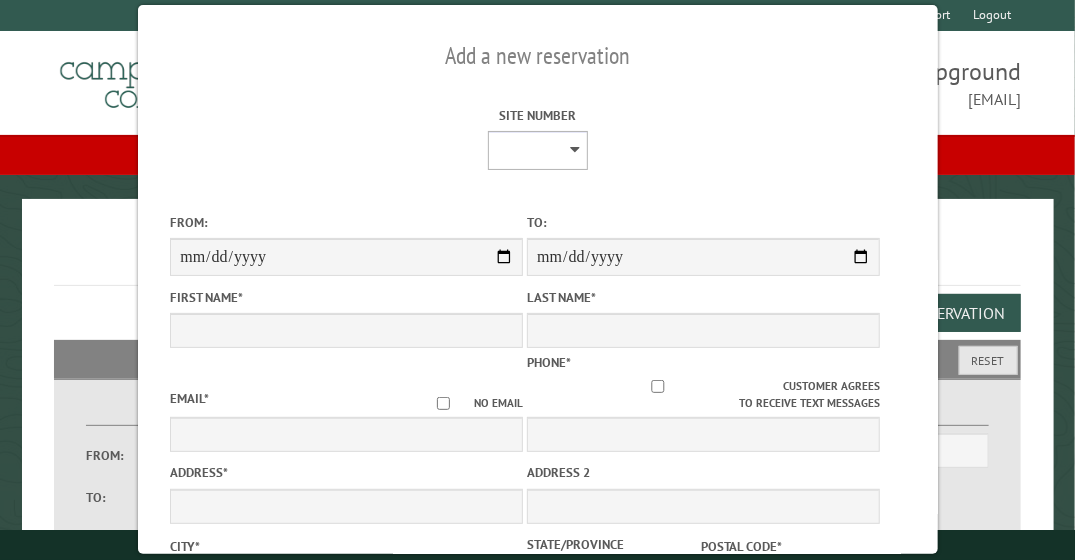 click on "* ** ** * * * * * * * * ** ** ** ** ** ** ** ** ** ** ** ** ** ** ** ** ** ** ** ** ** ** ** ** ** ** ** ** ** ** ** ** ** ** ** ** ** ** ** ** ** ** ** ** ** ** ** **** ** ** ** ** ** ** ** ** ** ** ** ** ** ** ** ** ** ** ** ** ** ** ** ** ** ** ** *** *** ***" at bounding box center [538, 150] 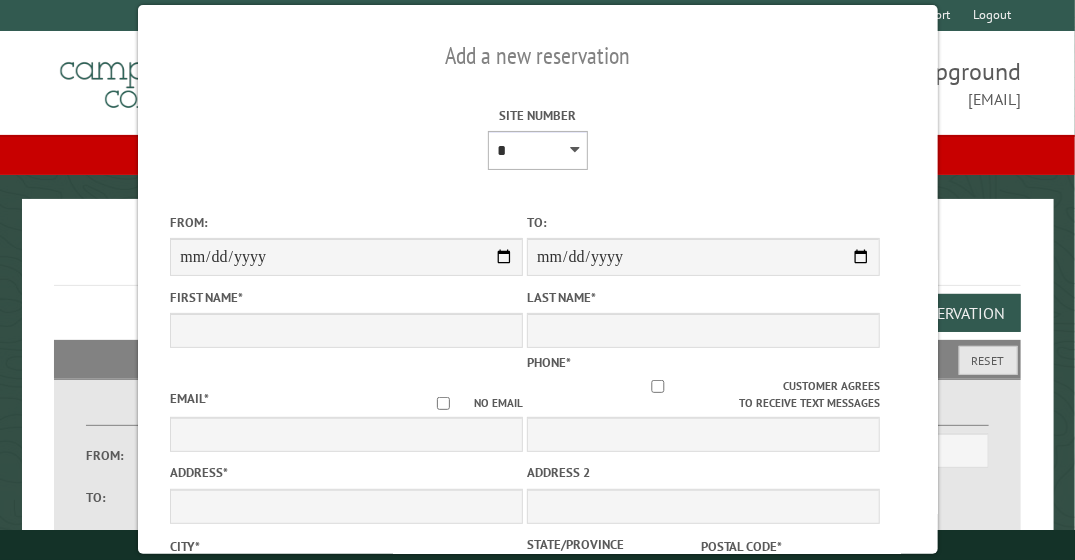 click on "* ** ** * * * * * * * * ** ** ** ** ** ** ** ** ** ** ** ** ** ** ** ** ** ** ** ** ** ** ** ** ** ** ** ** ** ** ** ** ** ** ** ** ** ** ** ** ** ** ** ** ** ** ** **** ** ** ** ** ** ** ** ** ** ** ** ** ** ** ** ** ** ** ** ** ** ** ** ** ** ** ** *** *** ***" at bounding box center [538, 150] 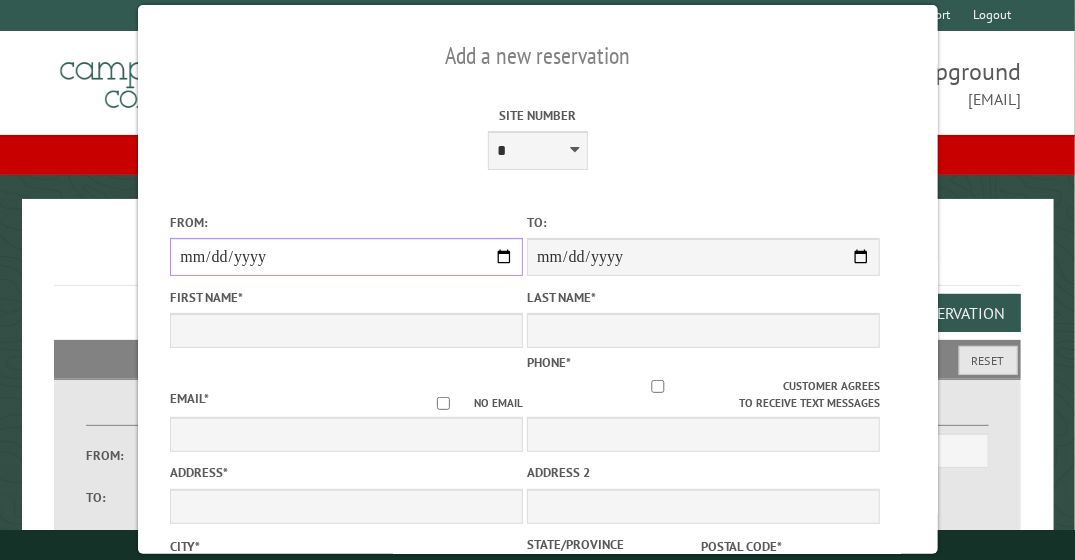 click on "From:" at bounding box center [346, 257] 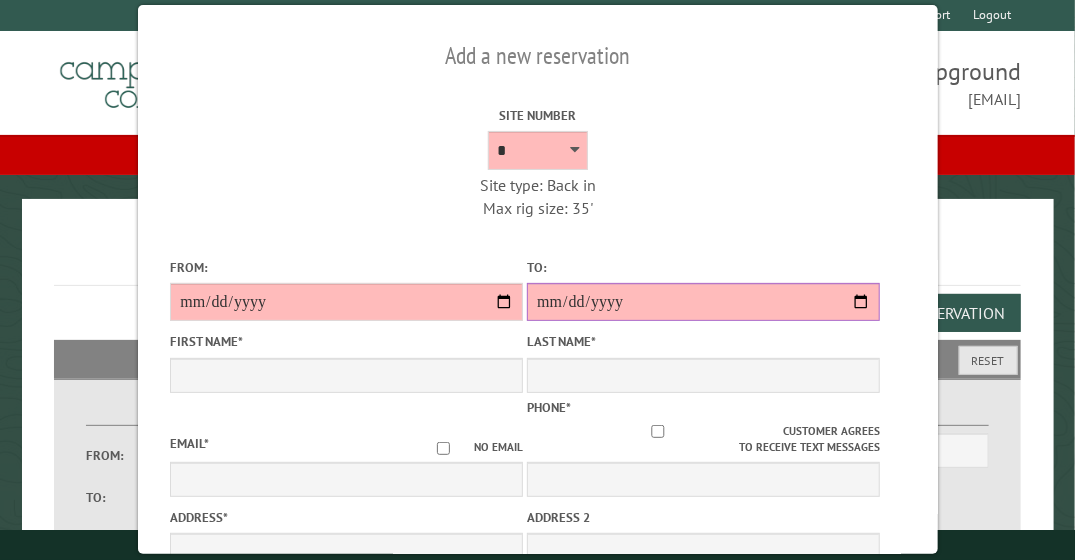 click on "**********" at bounding box center (703, 302) 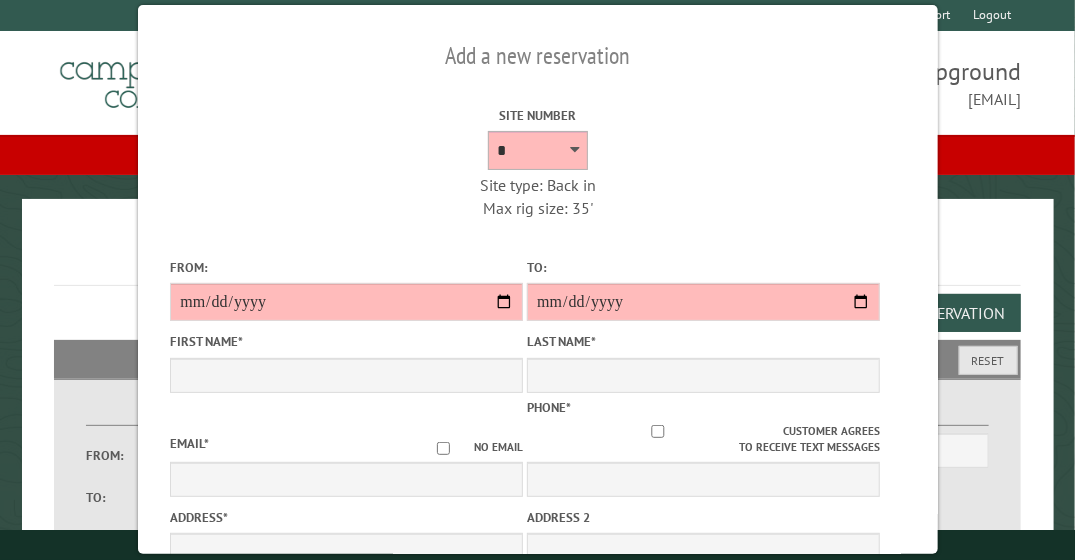 click on "* ** ** * * * * * * * * ** ** ** ** ** ** ** ** ** ** ** ** ** ** ** ** ** ** ** ** ** ** ** ** ** ** ** ** ** ** ** ** ** ** ** ** ** ** ** ** ** ** ** ** ** ** ** **** ** ** ** ** ** ** ** ** ** ** ** ** ** ** ** ** ** ** ** ** ** ** ** ** ** ** ** *** *** ***" at bounding box center [538, 150] 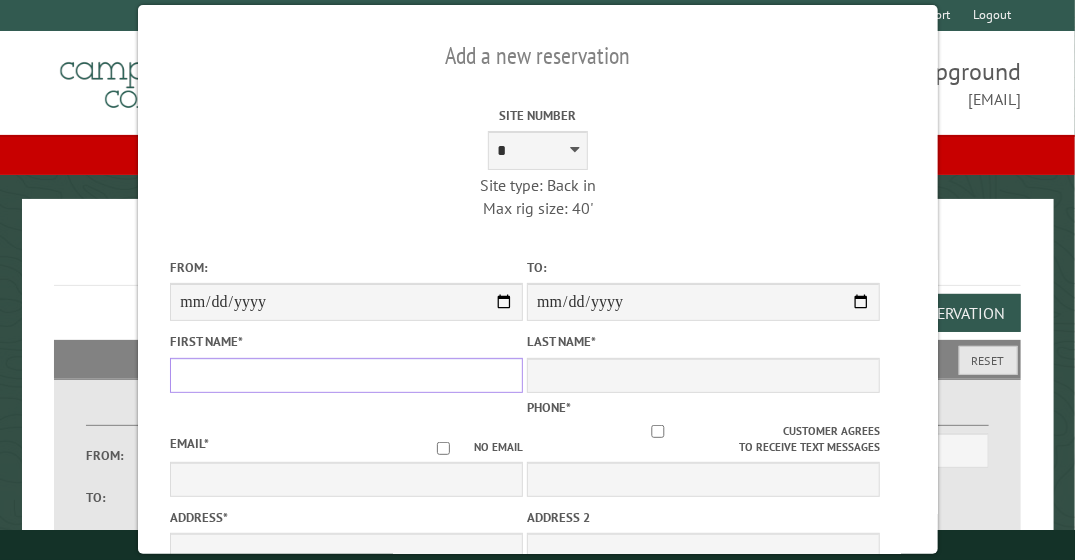 click on "First Name *" at bounding box center [346, 375] 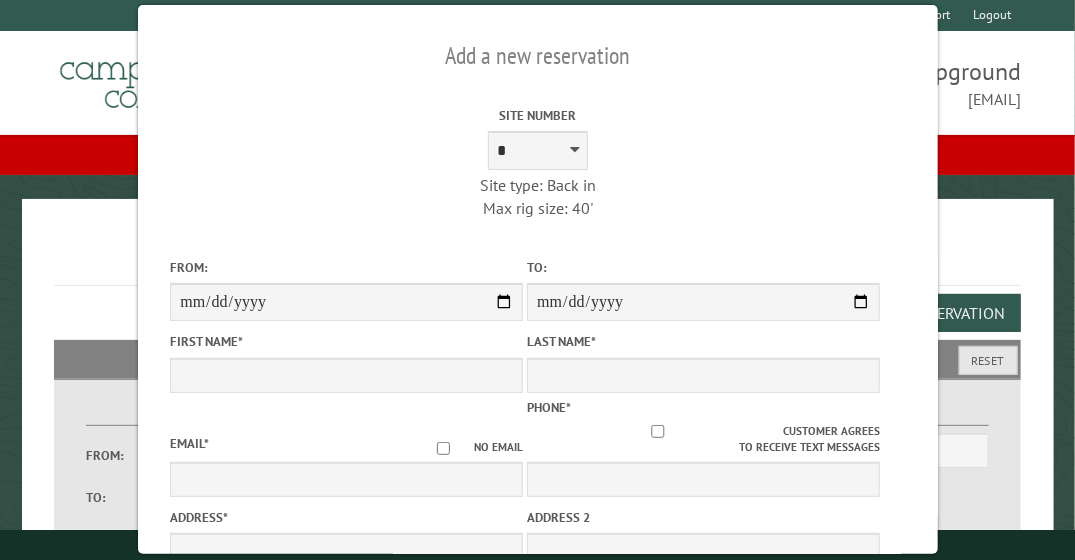 click on "Site Number
* ** ** * * * * * * * * ** ** ** ** ** ** ** ** ** ** ** ** ** ** ** ** ** ** ** ** ** ** ** ** ** ** ** ** ** ** ** ** ** ** ** ** ** ** ** ** ** ** ** ** ** ** ** **** ** ** ** ** ** ** ** ** ** ** ** ** ** ** ** ** ** ** ** ** ** ** ** ** ** ** ** *** *** ***
Site type: Back in
Max rig size: 40'
Min stay days: 1" at bounding box center (538, 159) 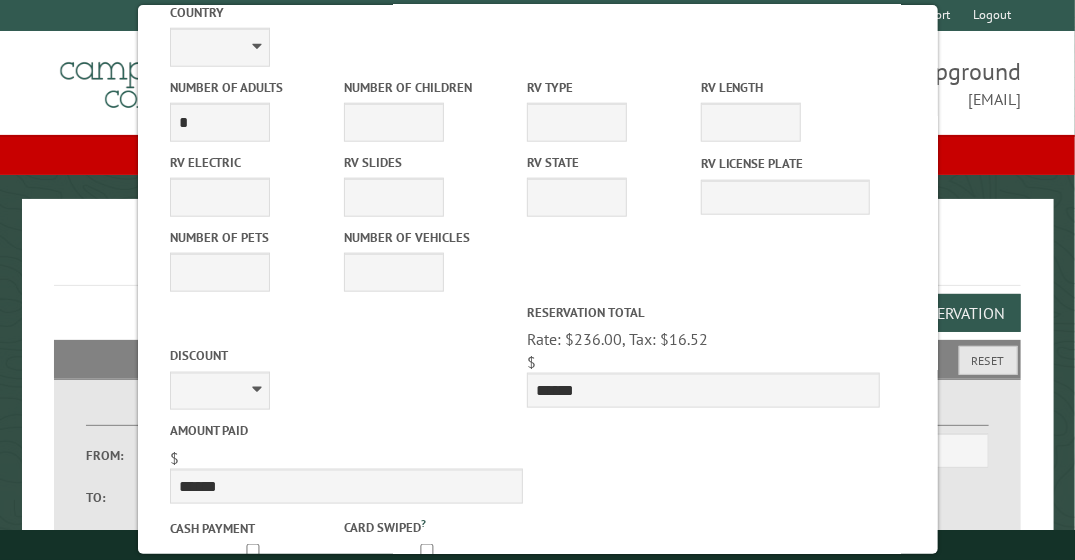 scroll, scrollTop: 767, scrollLeft: 0, axis: vertical 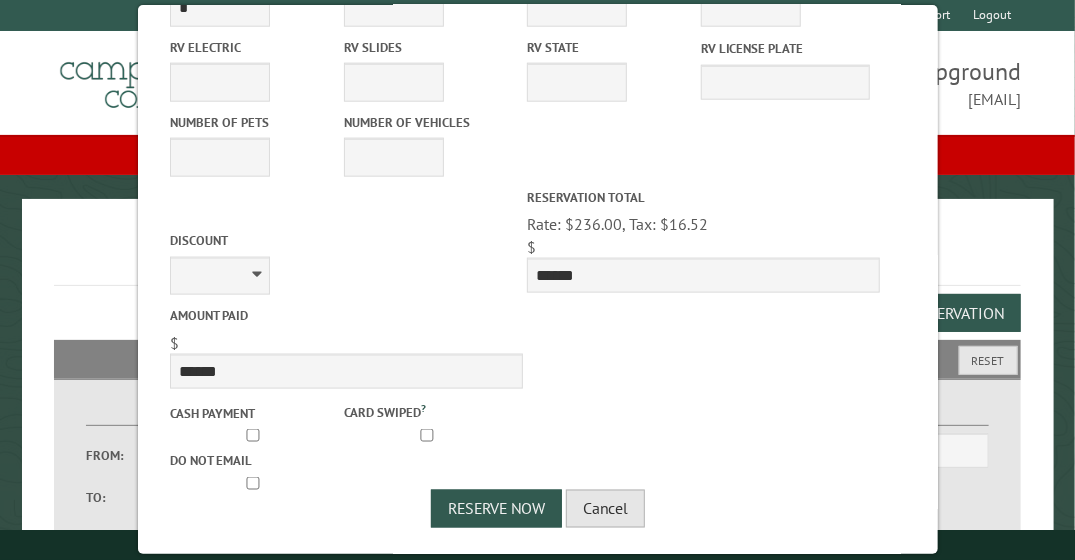 click on "Cancel" at bounding box center (605, 509) 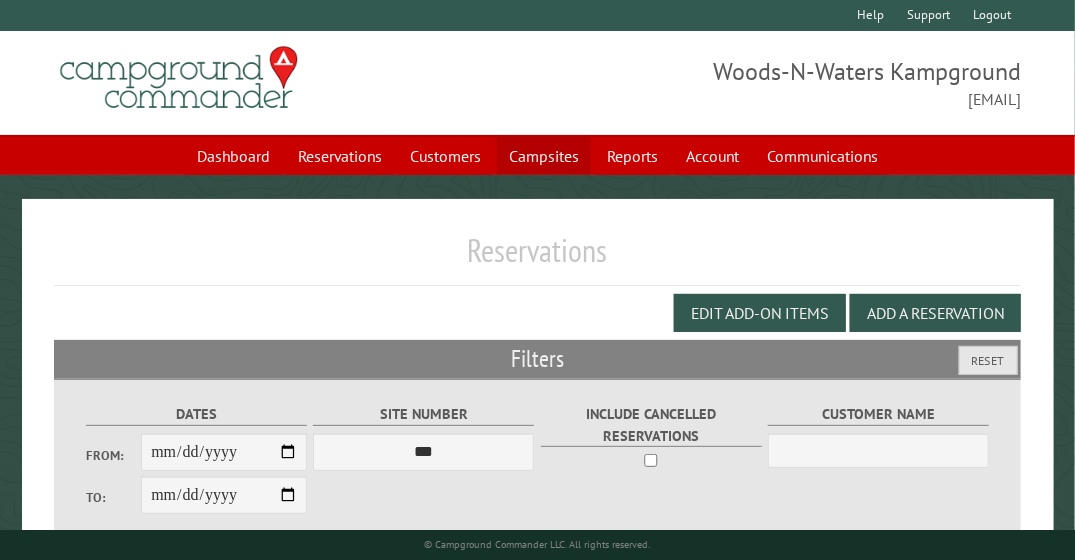 click on "Campsites" at bounding box center (544, 156) 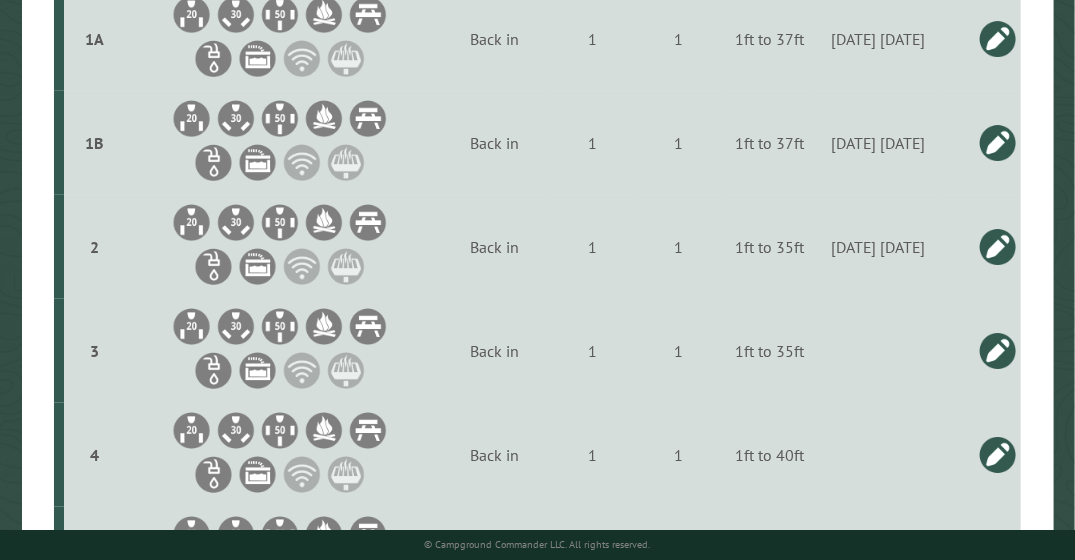 scroll, scrollTop: 916, scrollLeft: 0, axis: vertical 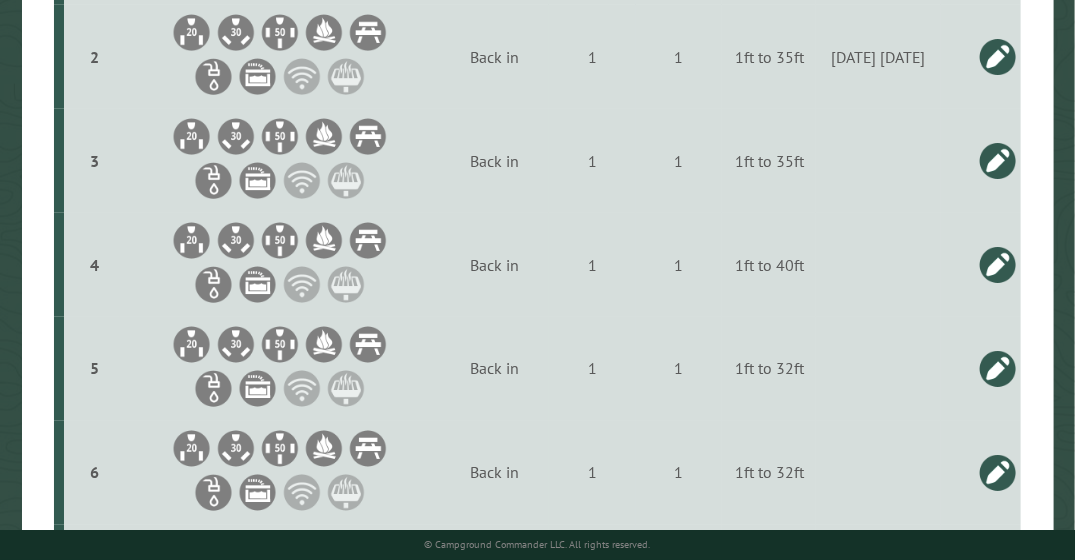 click at bounding box center (998, 265) 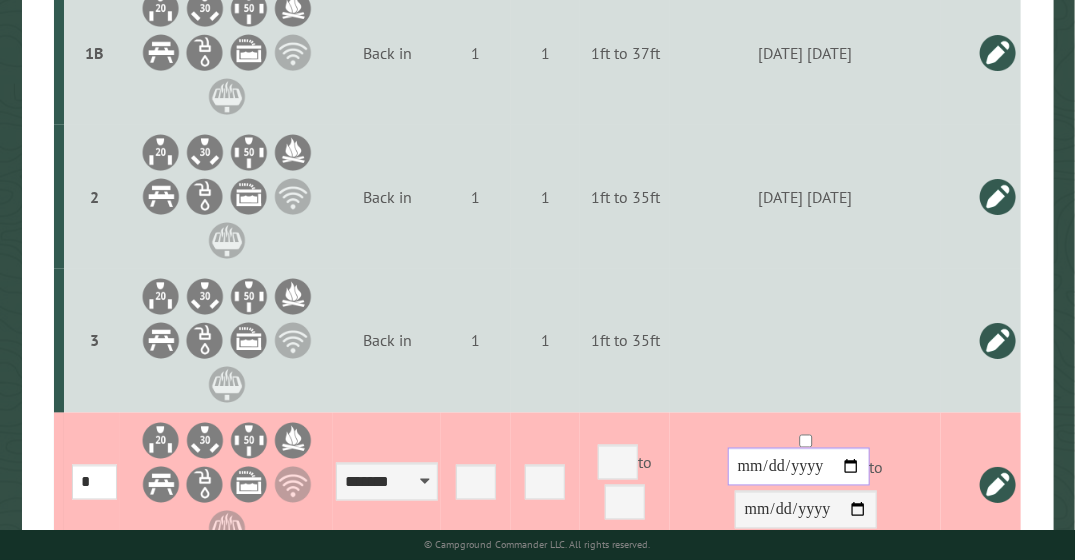 click at bounding box center (799, 467) 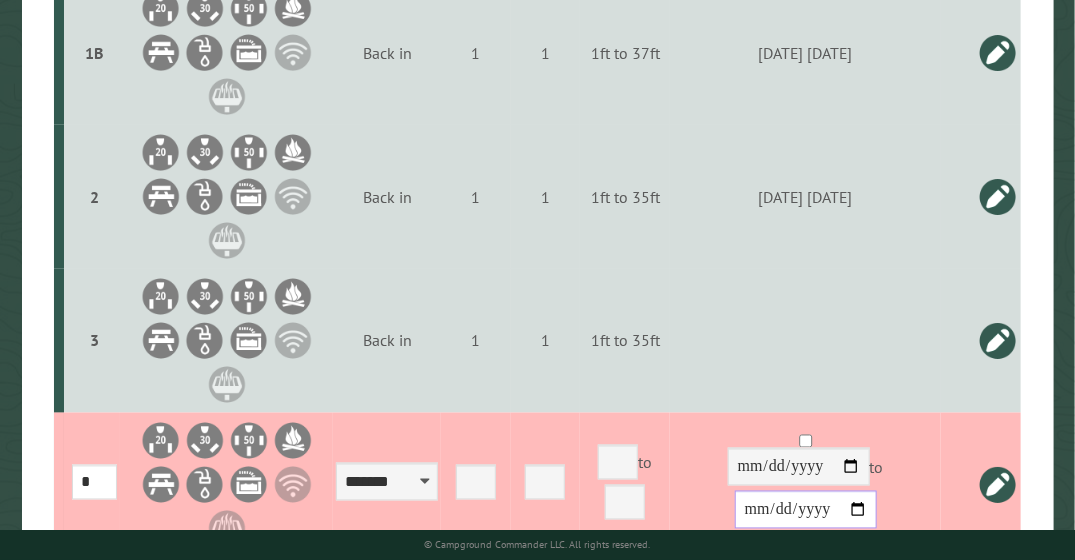 click at bounding box center [806, 510] 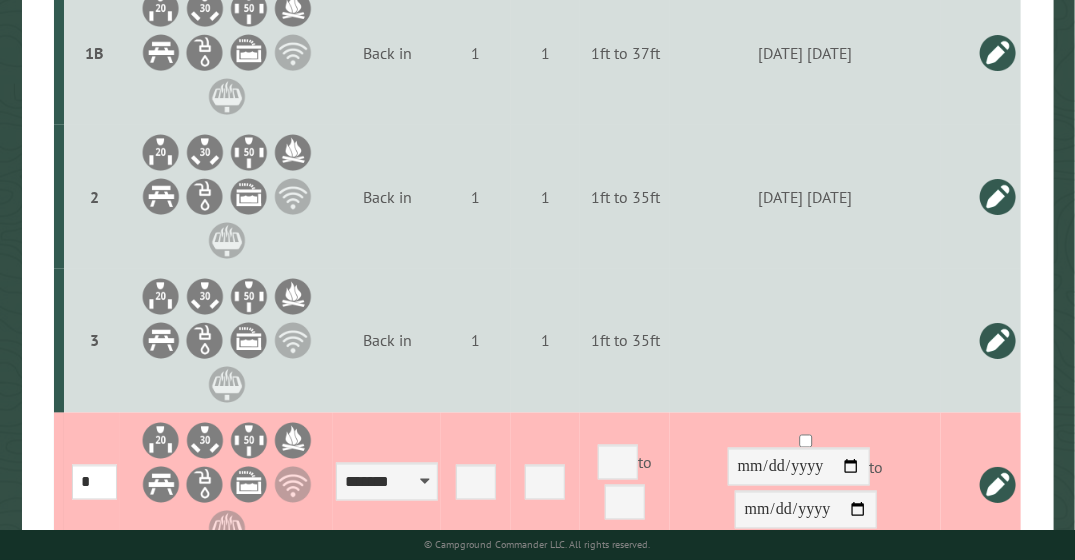 click at bounding box center [998, 485] 